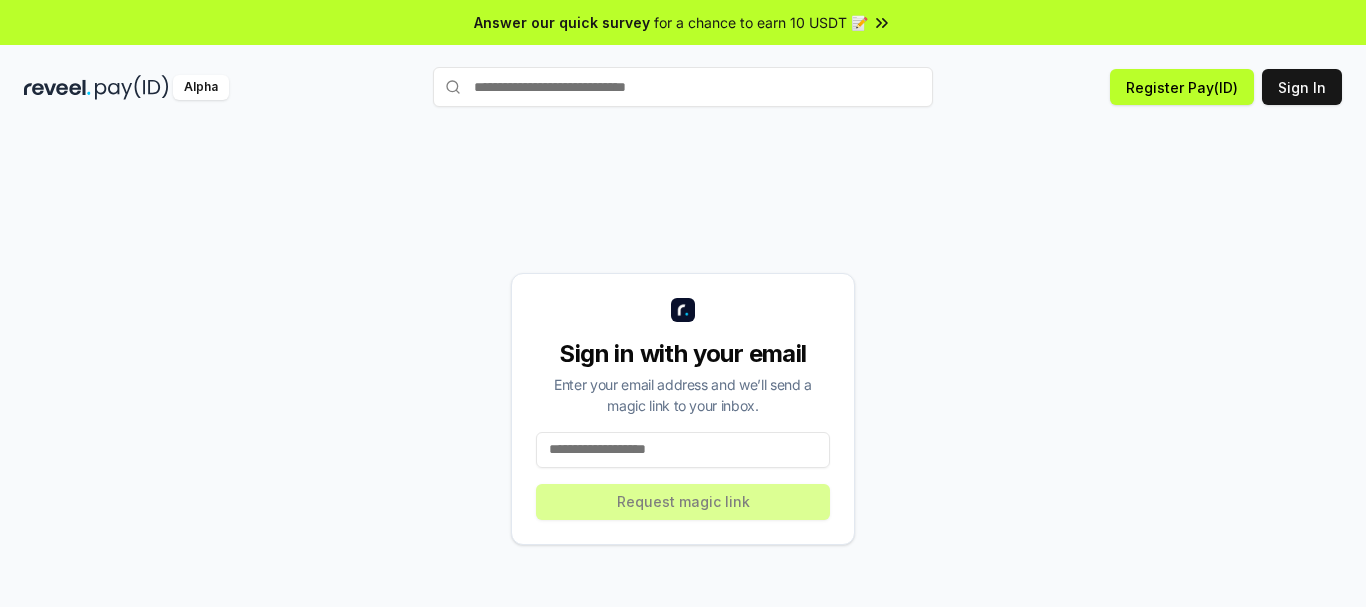 scroll, scrollTop: 0, scrollLeft: 0, axis: both 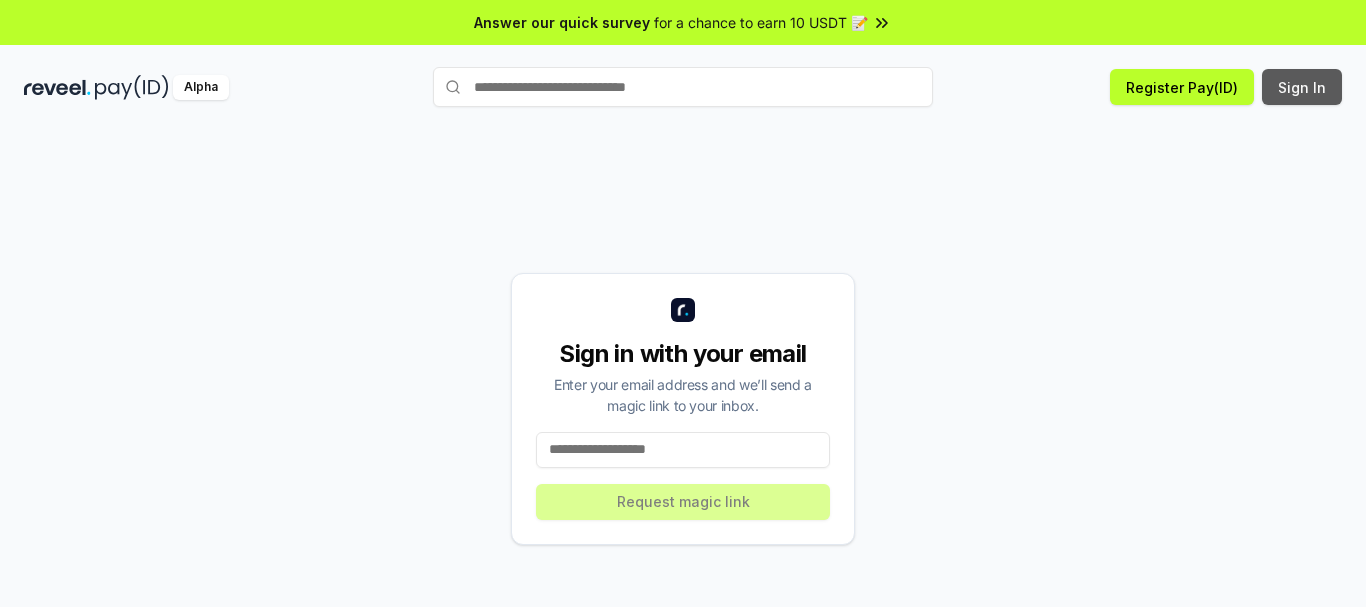click on "Sign In" at bounding box center [1302, 87] 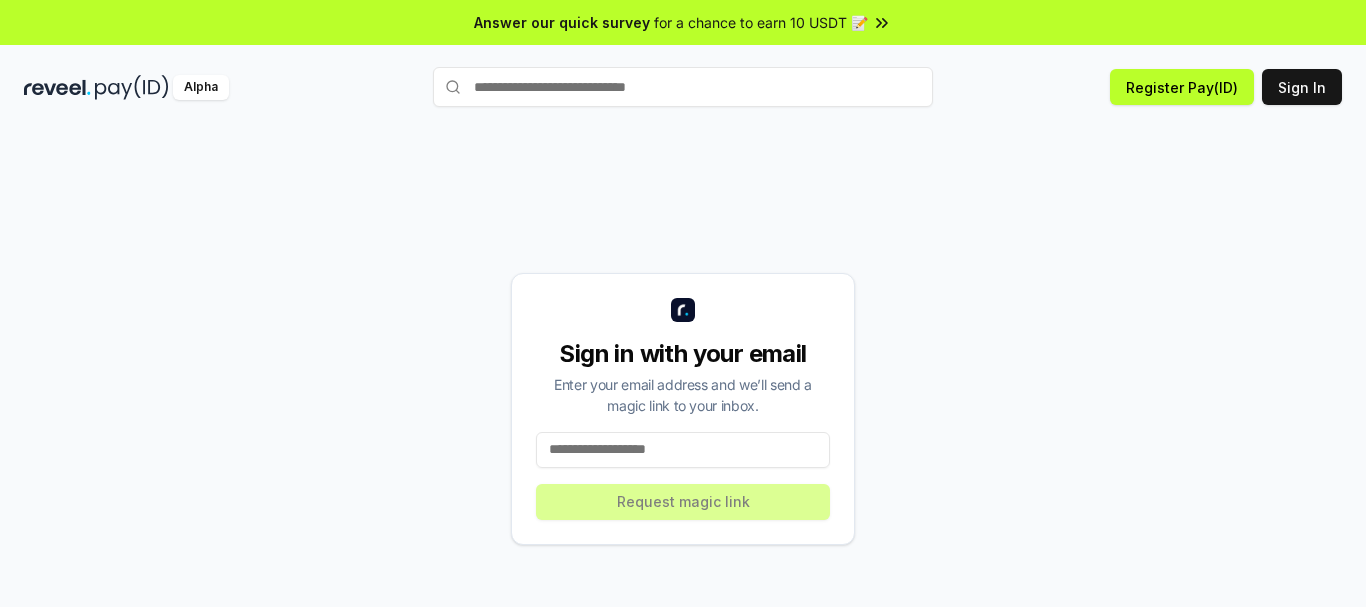 scroll, scrollTop: 0, scrollLeft: 0, axis: both 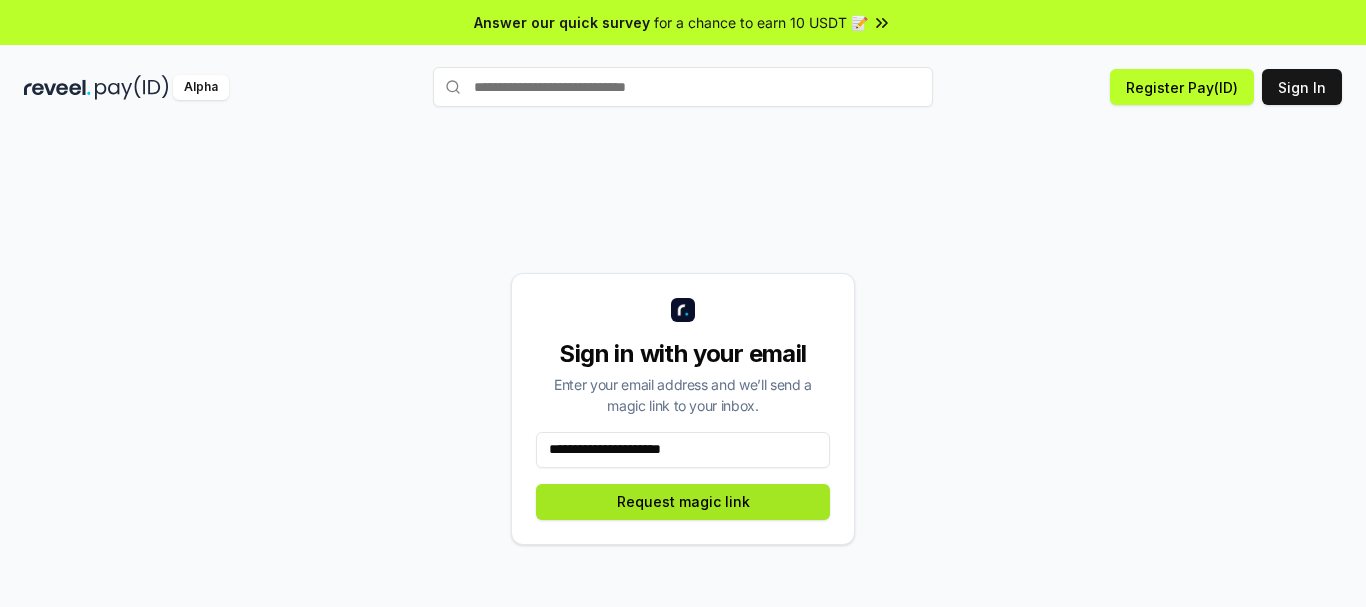 click on "Request magic link" at bounding box center [683, 502] 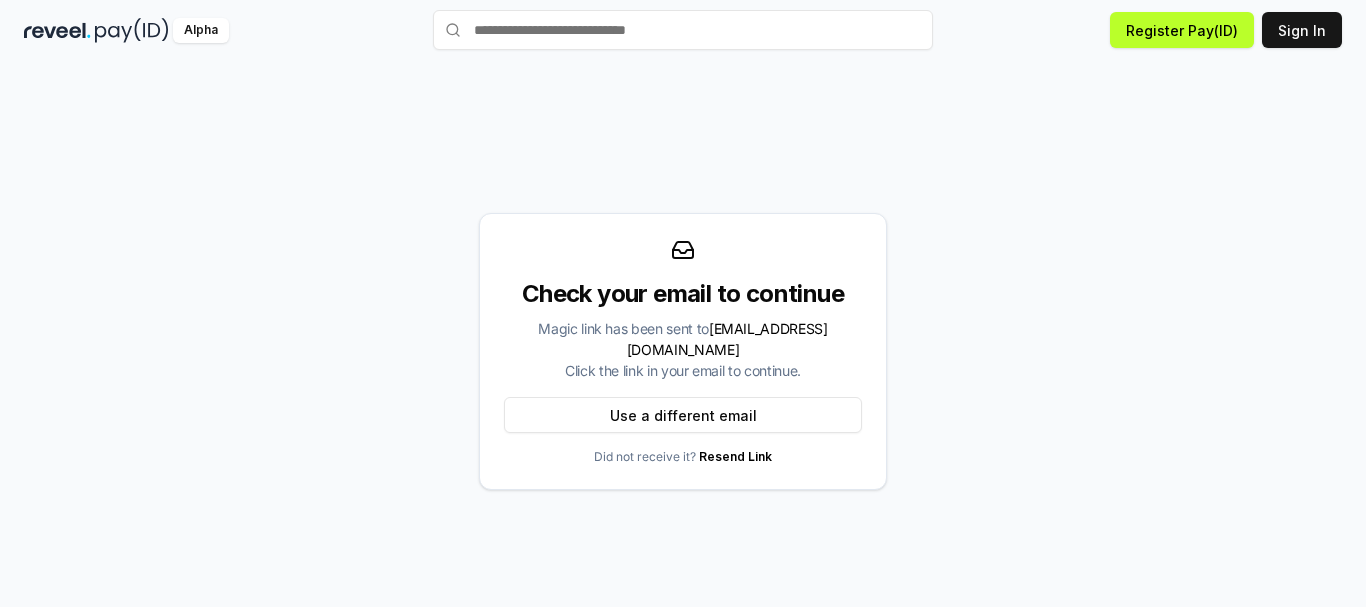 scroll, scrollTop: 0, scrollLeft: 0, axis: both 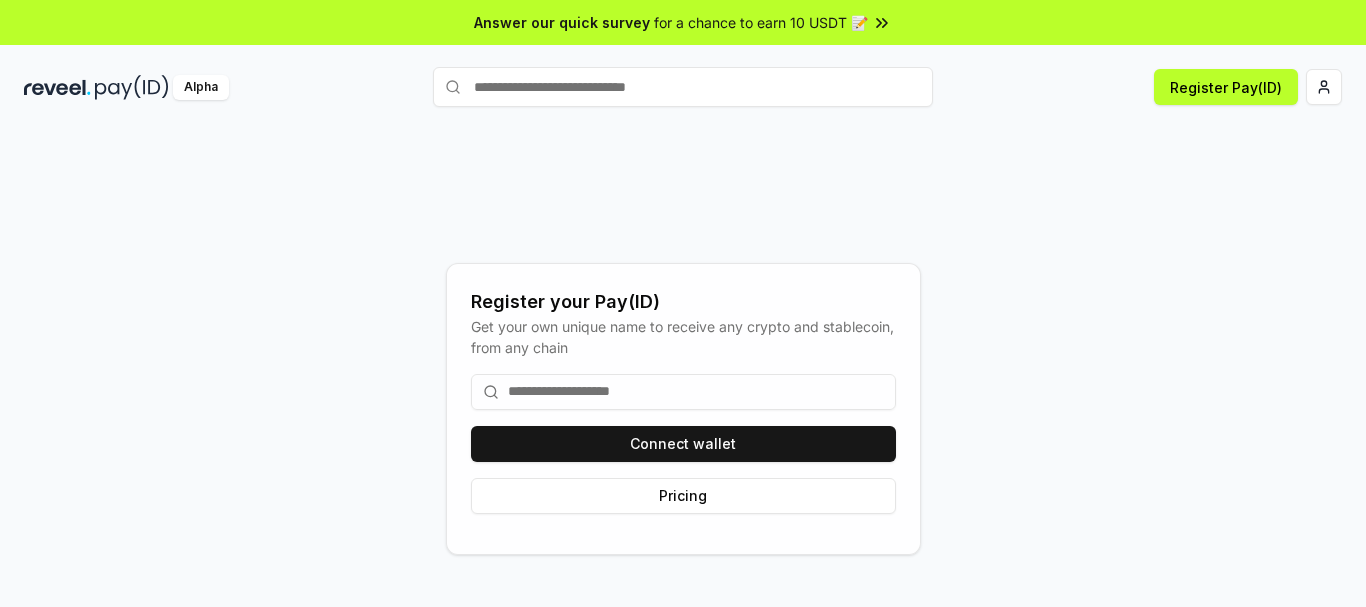 click at bounding box center (683, 392) 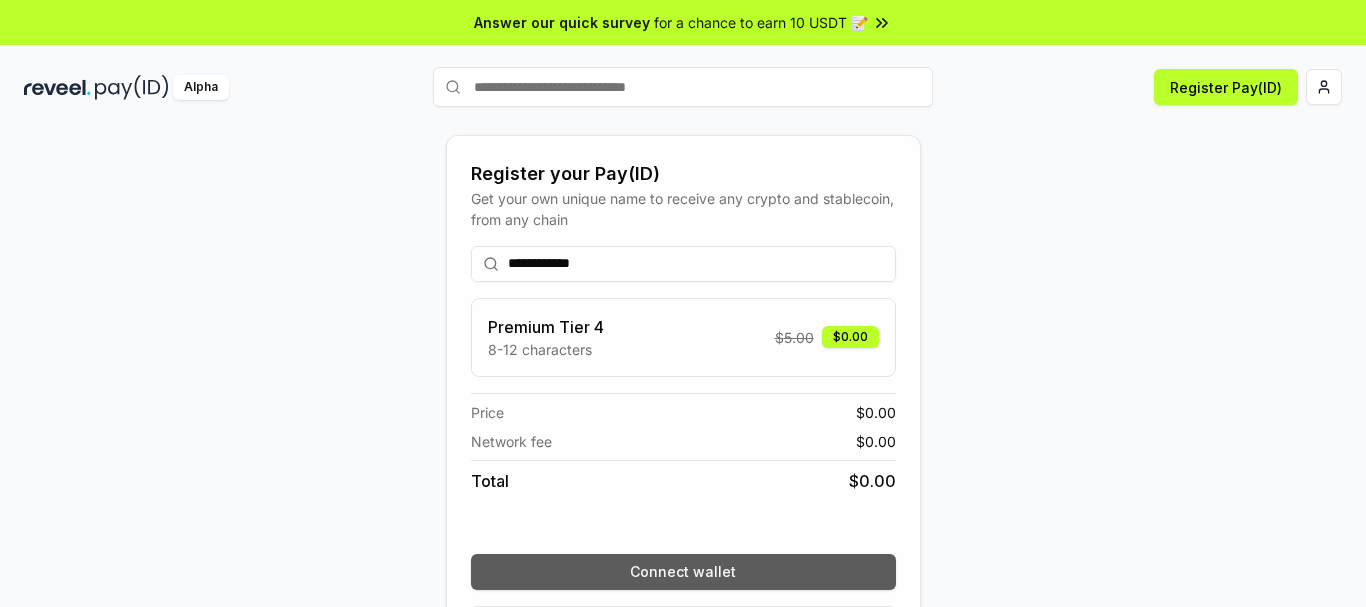 click on "Connect wallet" at bounding box center [683, 572] 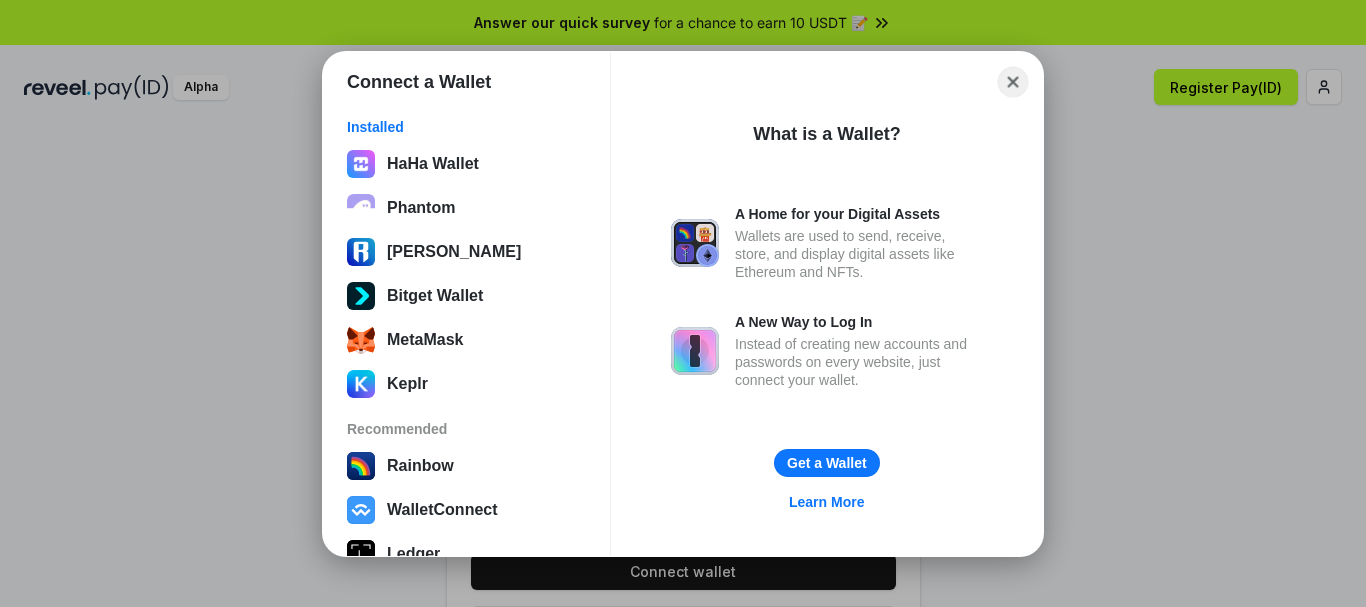 click on "Close" at bounding box center (1013, 81) 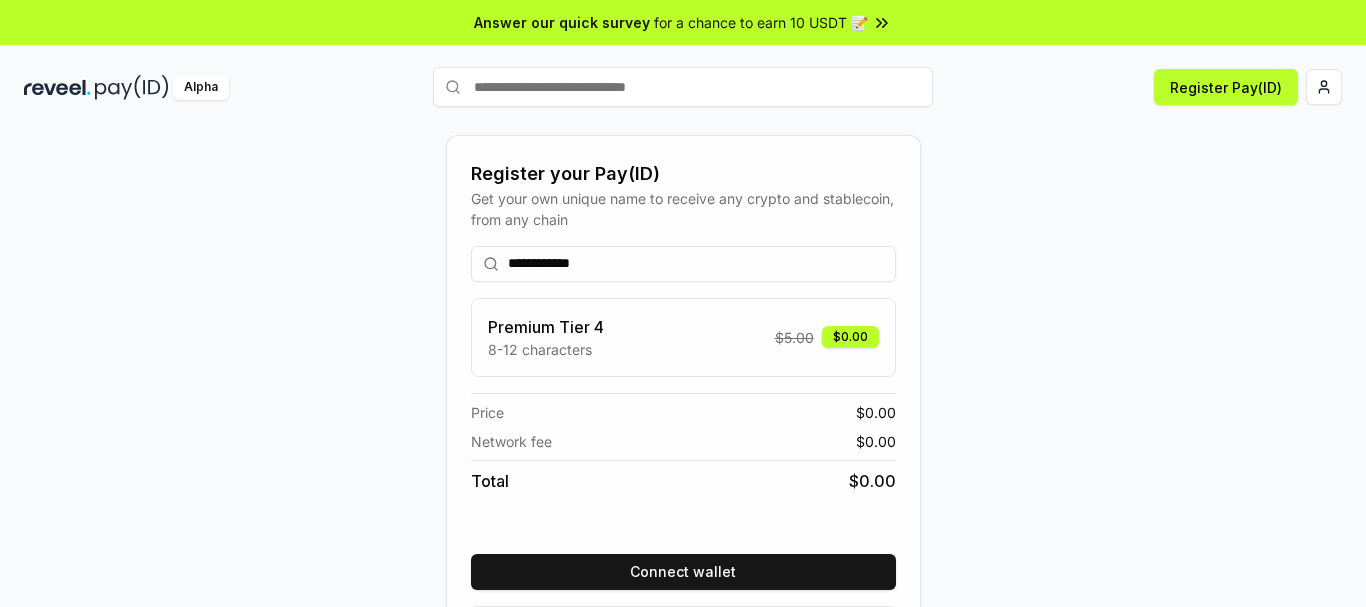 drag, startPoint x: 613, startPoint y: 263, endPoint x: 493, endPoint y: 269, distance: 120.14991 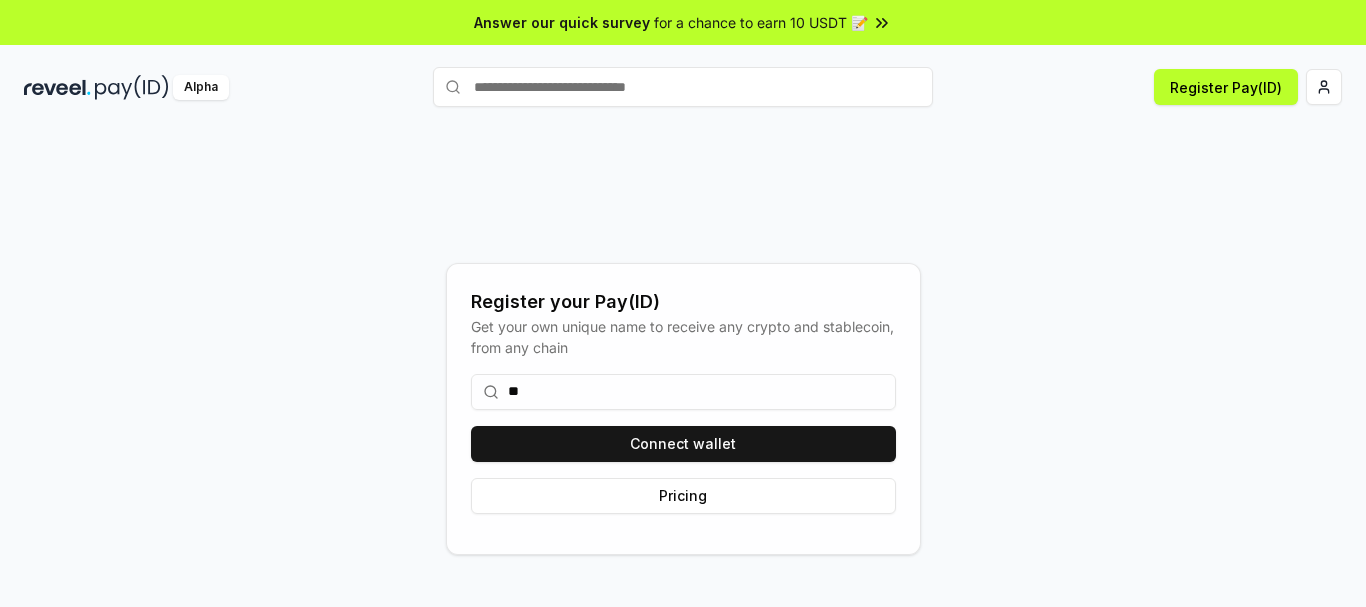 click on "Register your Pay(ID) Get your own unique name to receive any crypto and stablecoin, from any chain ** Connect wallet Pricing" at bounding box center (683, 408) 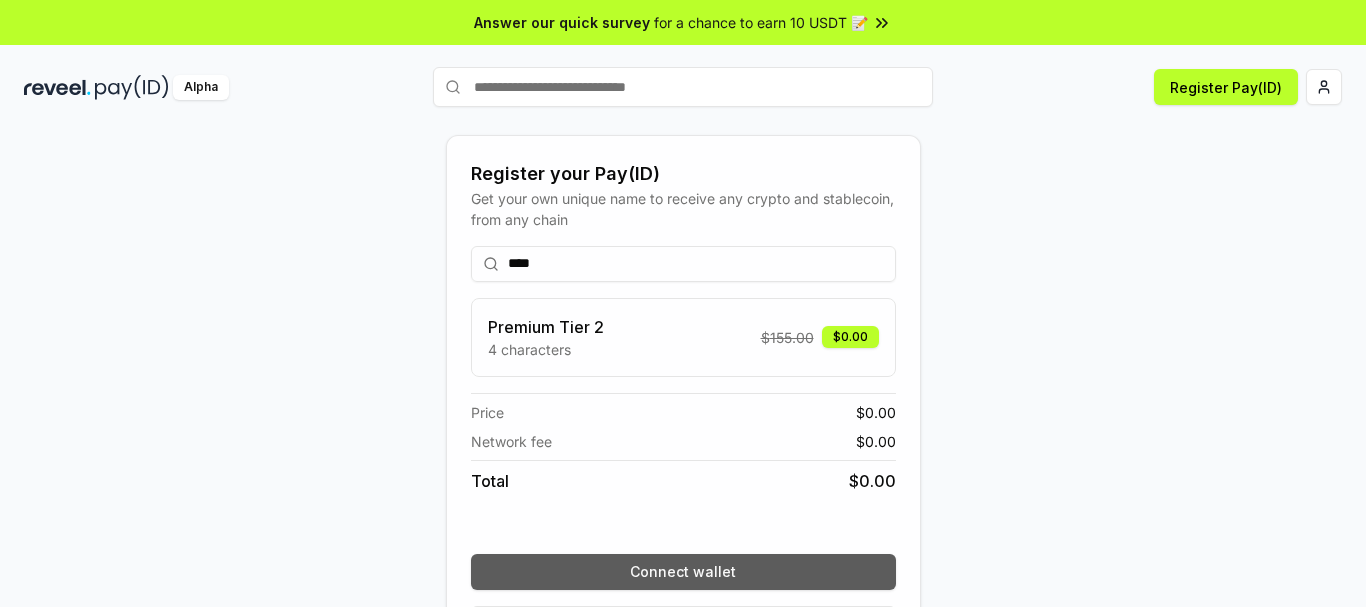 click on "Connect wallet" at bounding box center [683, 572] 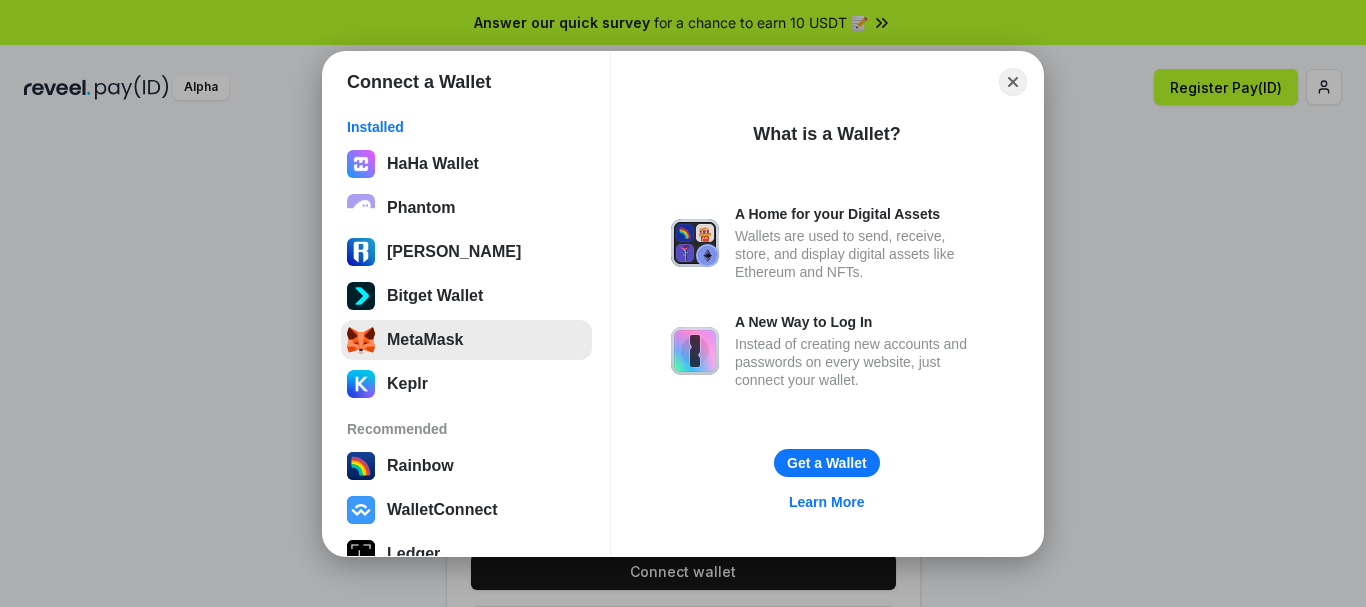 click on "MetaMask" at bounding box center (466, 340) 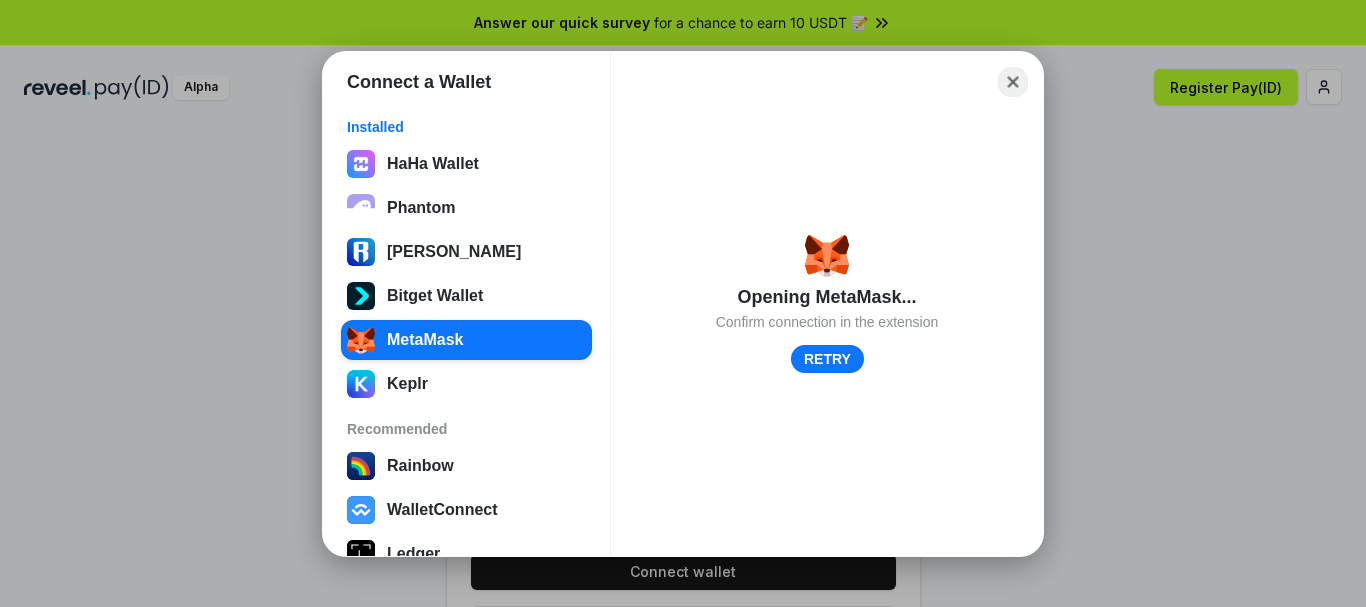click on "Close" at bounding box center [1013, 81] 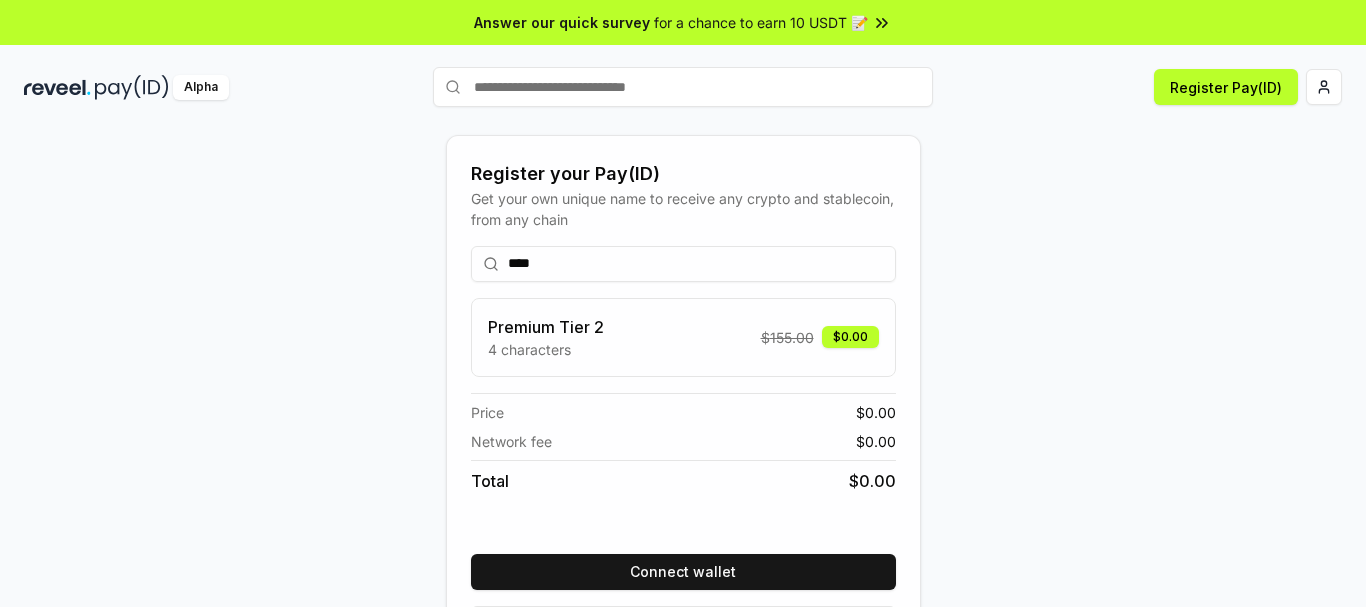drag, startPoint x: 599, startPoint y: 274, endPoint x: 404, endPoint y: 306, distance: 197.6082 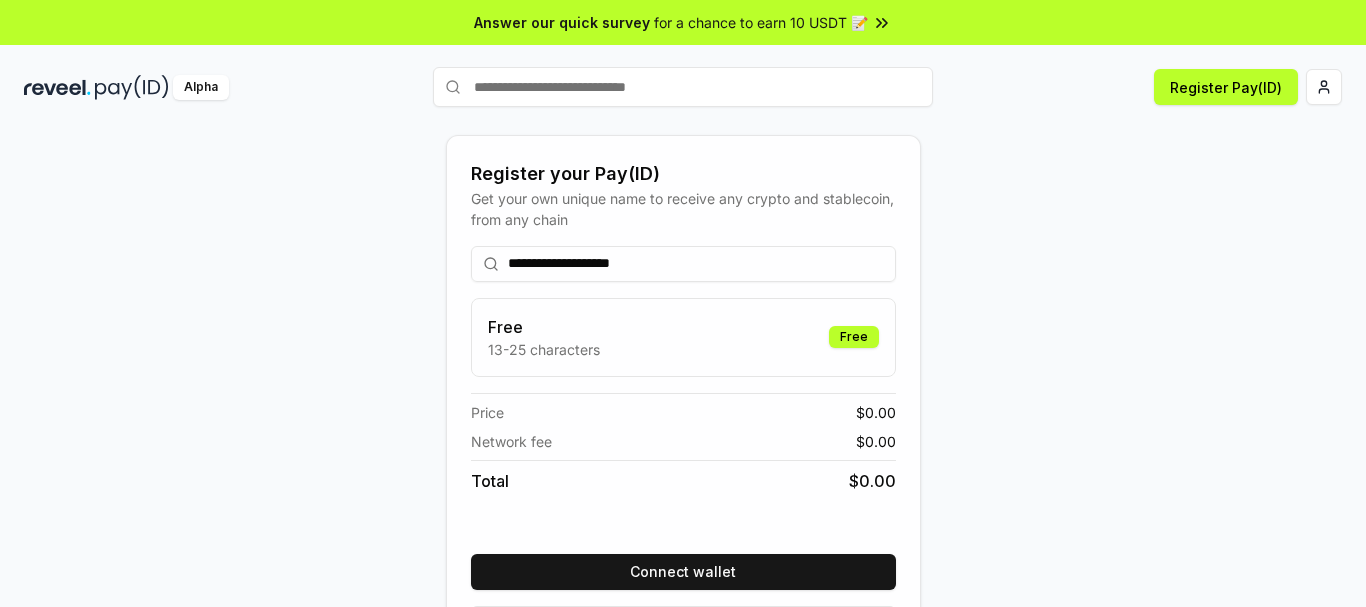 drag, startPoint x: 692, startPoint y: 265, endPoint x: 600, endPoint y: 286, distance: 94.36631 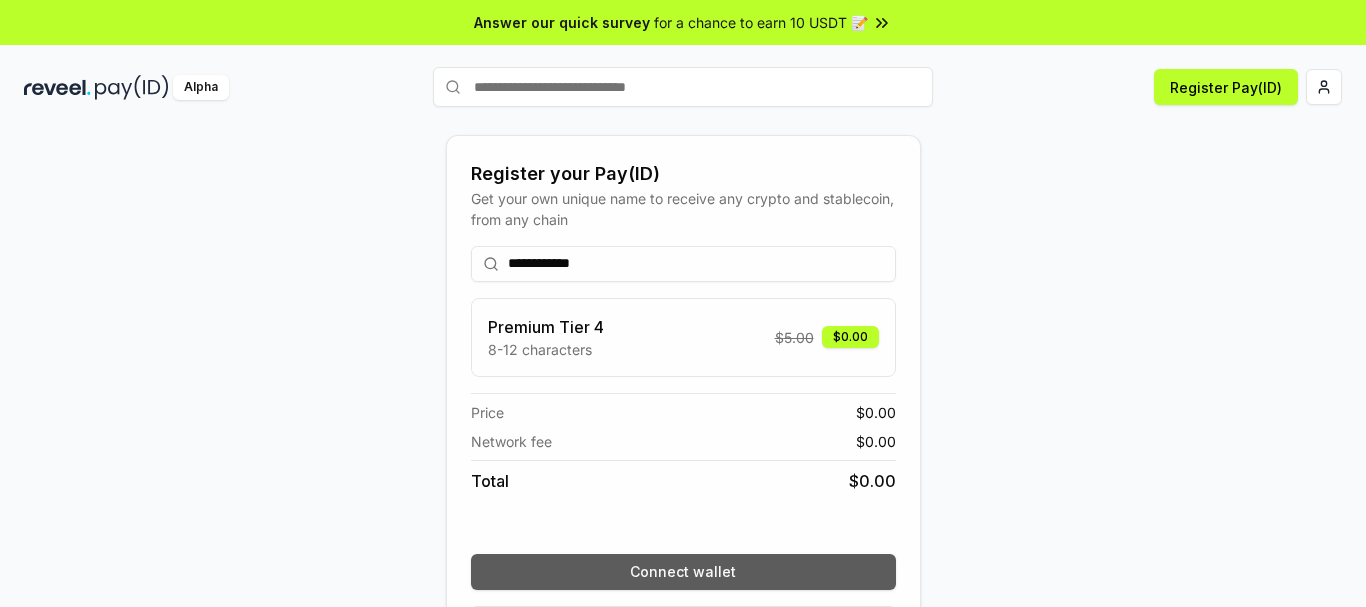 type on "**********" 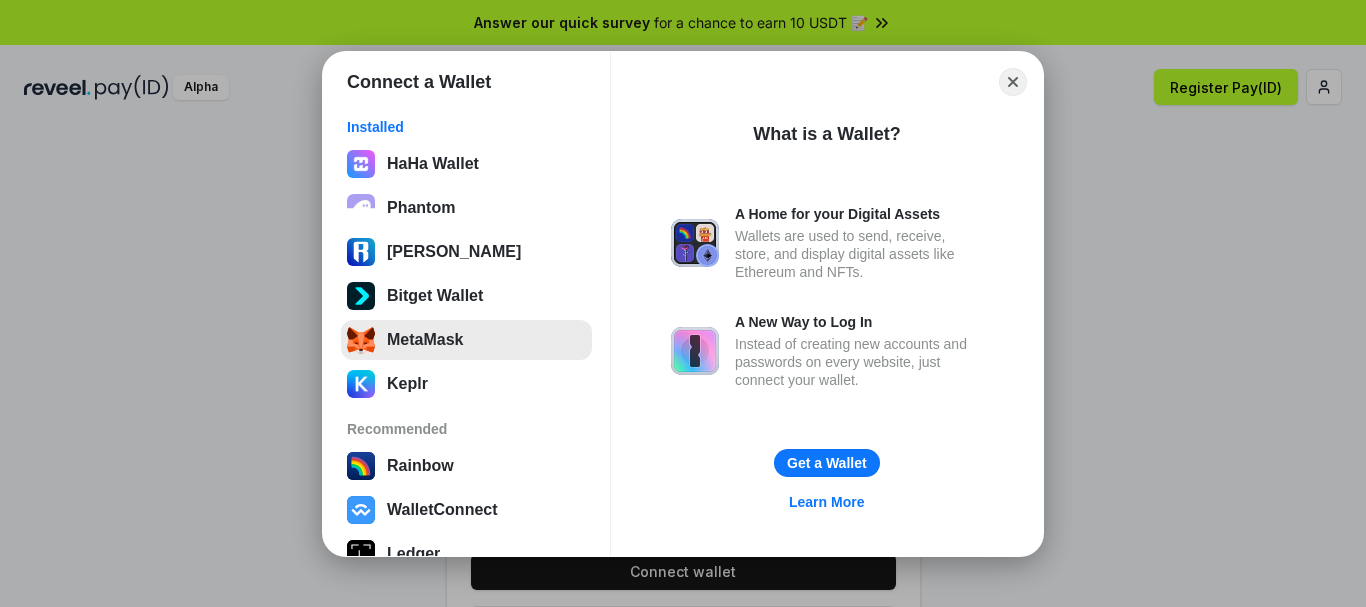 click on "MetaMask" at bounding box center [466, 340] 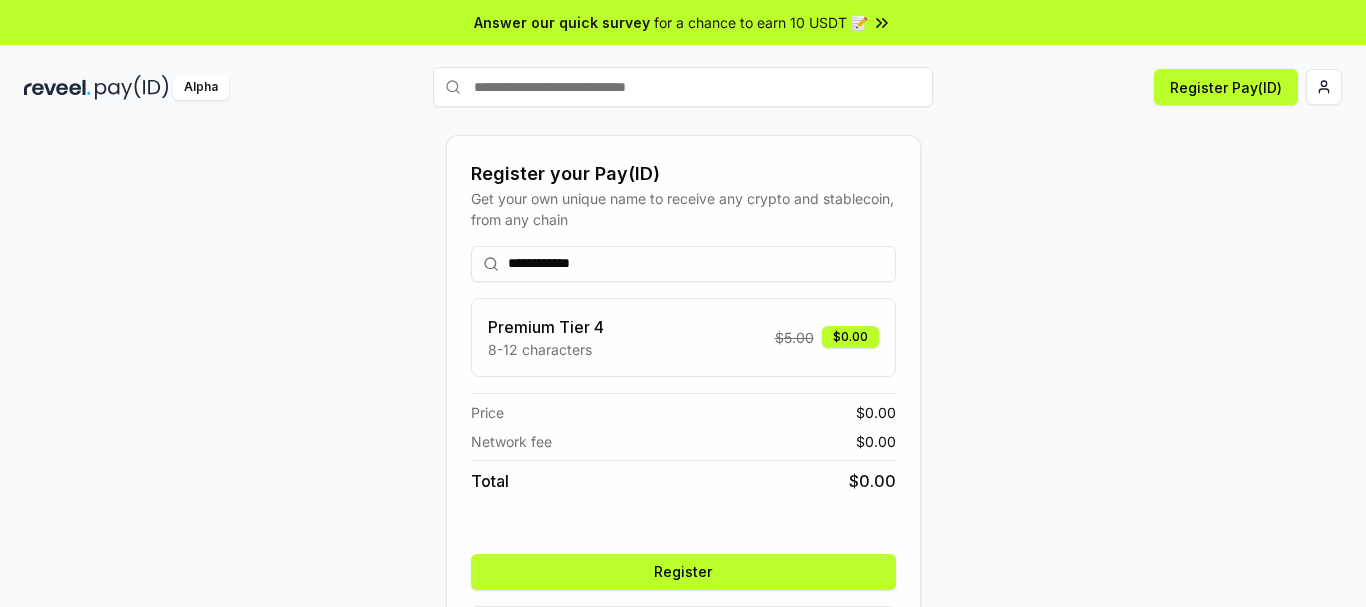 click on "Register" at bounding box center [683, 572] 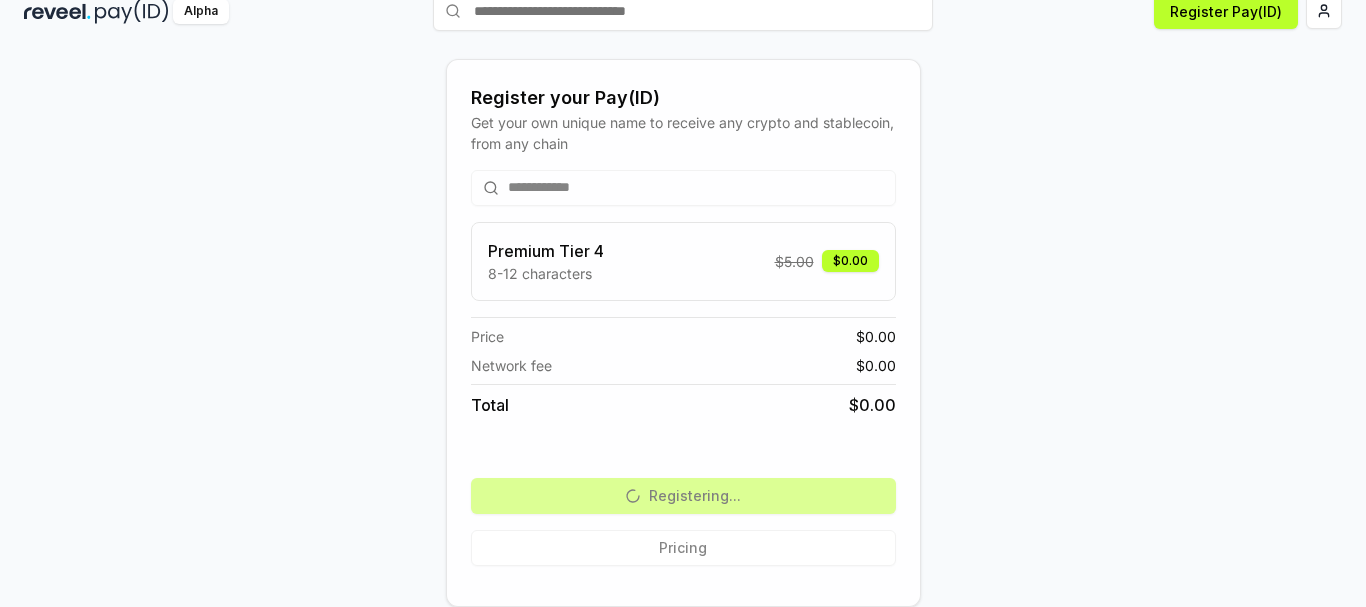 scroll, scrollTop: 0, scrollLeft: 0, axis: both 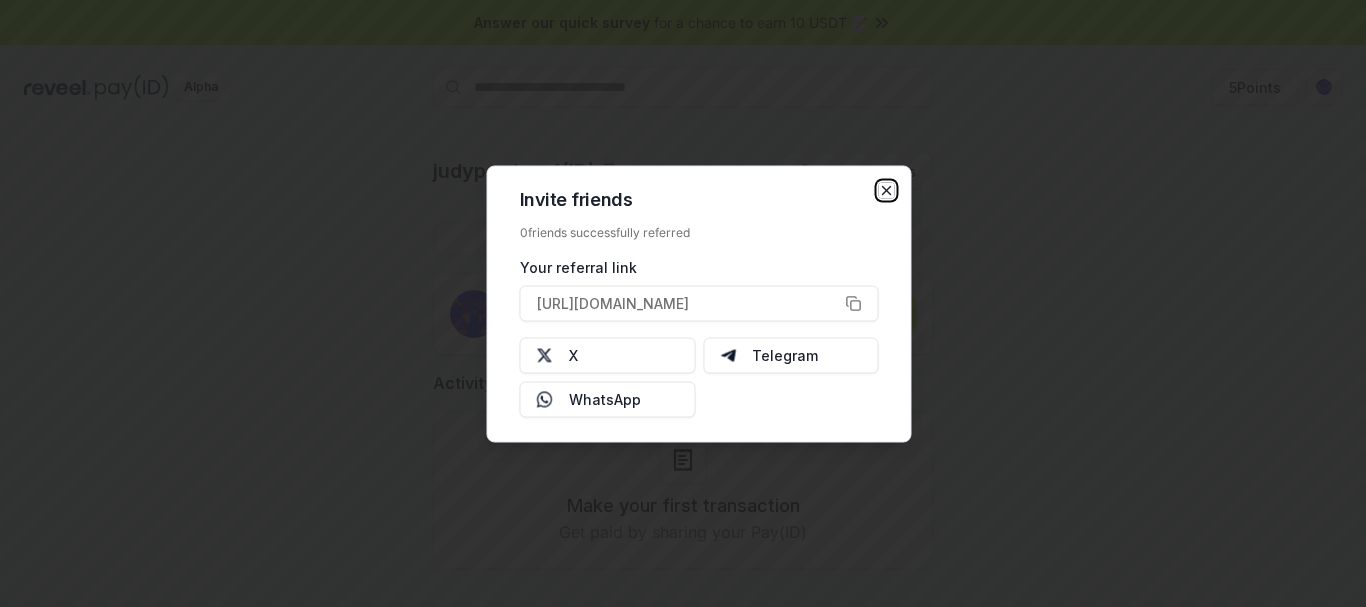 click 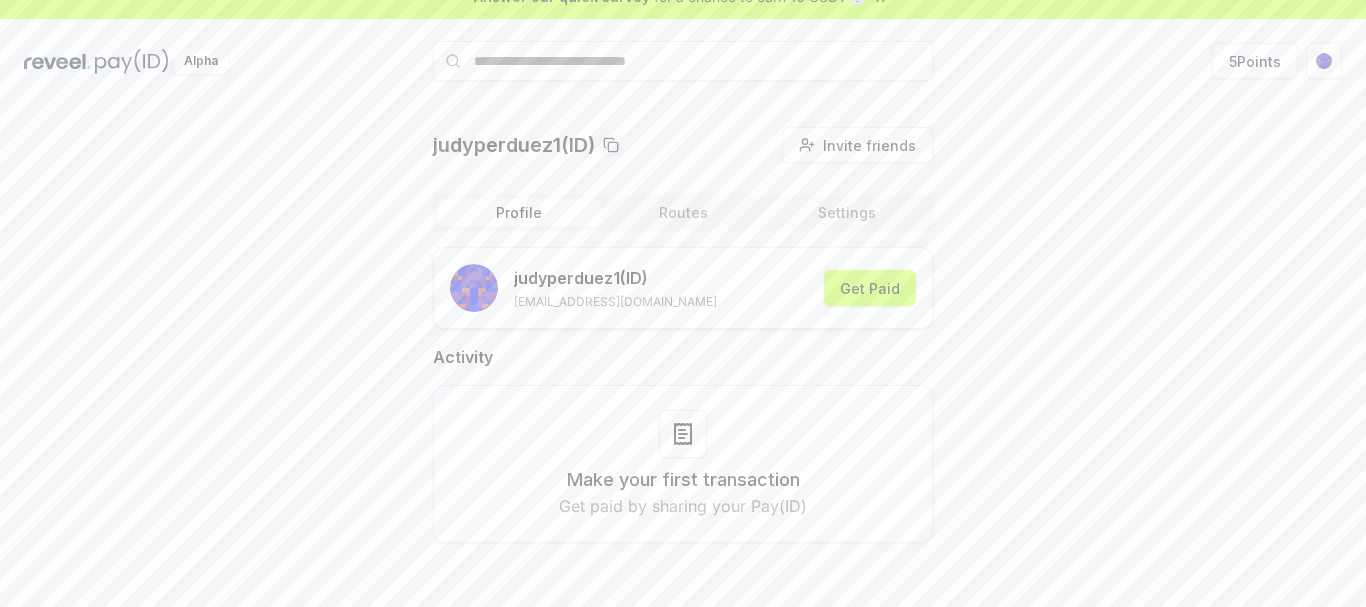scroll, scrollTop: 0, scrollLeft: 0, axis: both 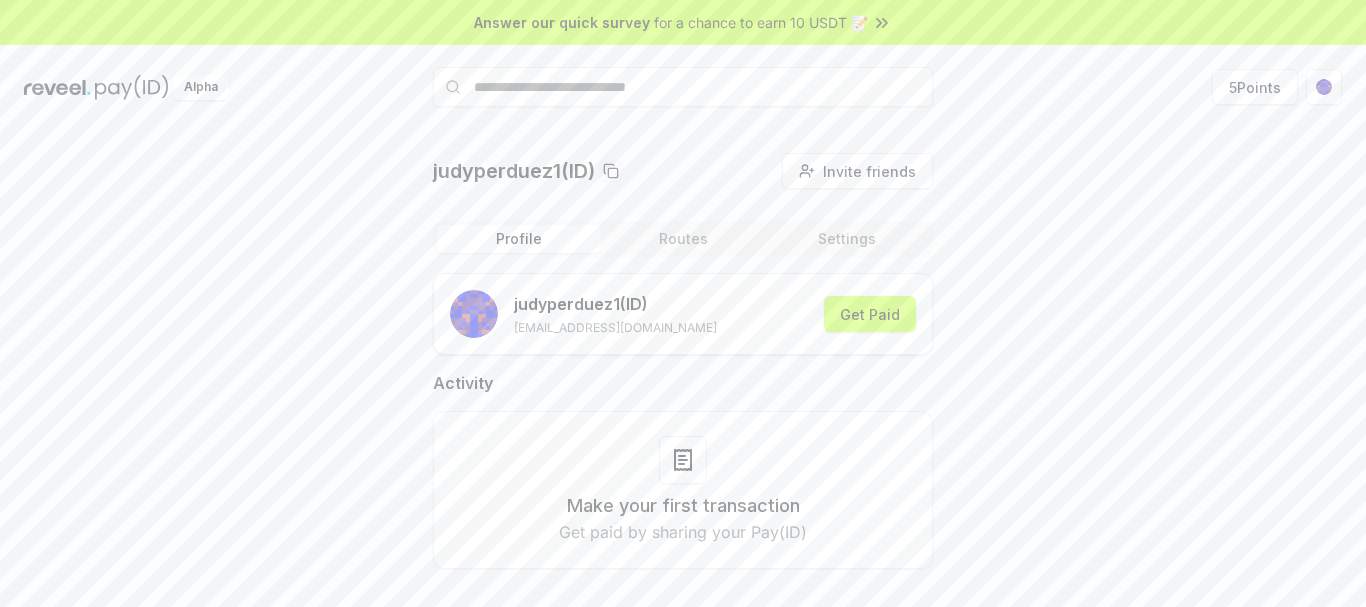 click on "Get paid by sharing your Pay(ID)" at bounding box center (683, 532) 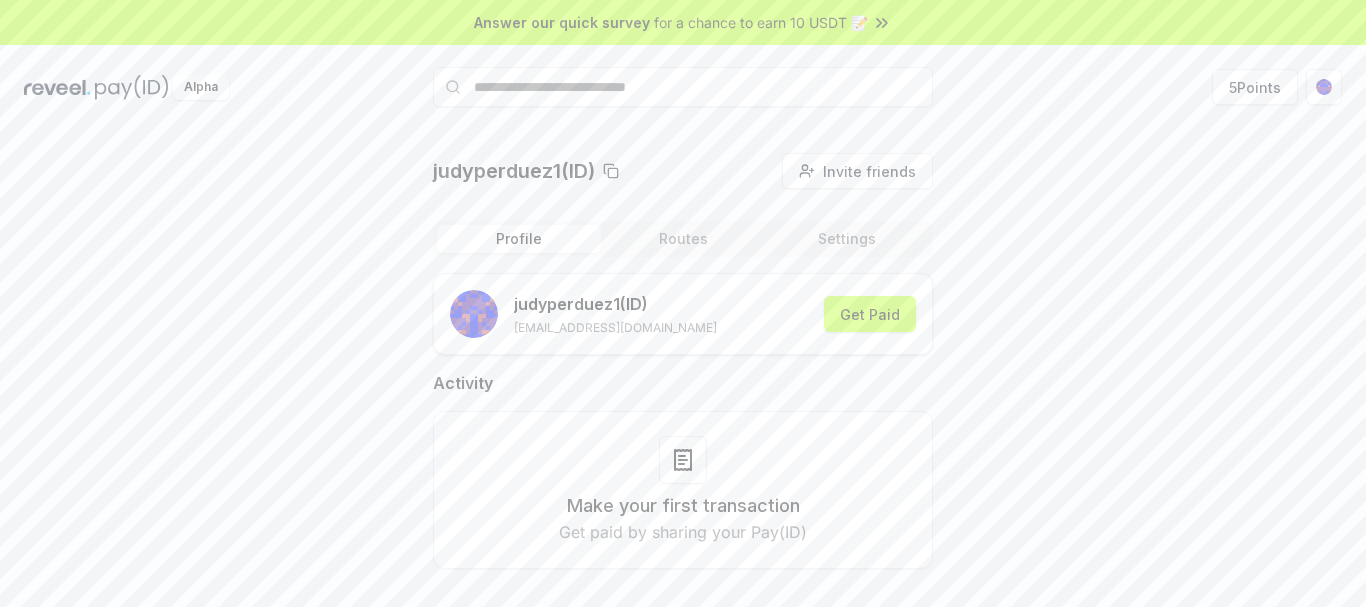 click 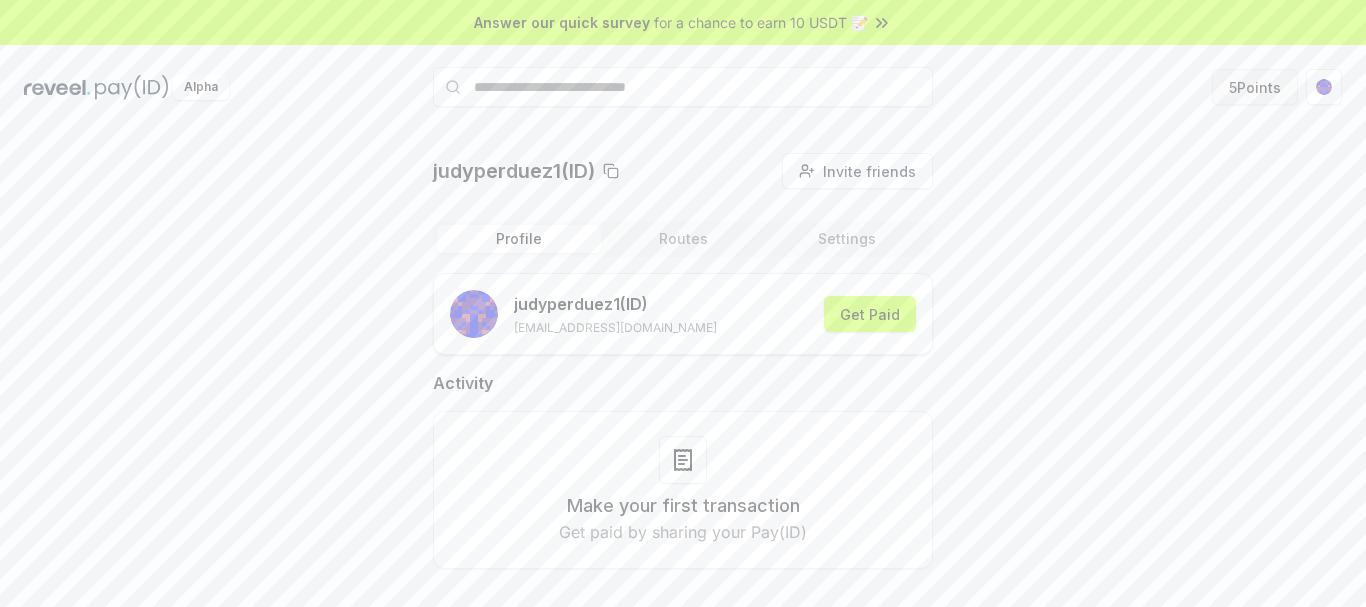 click on "5  Points" at bounding box center (1255, 87) 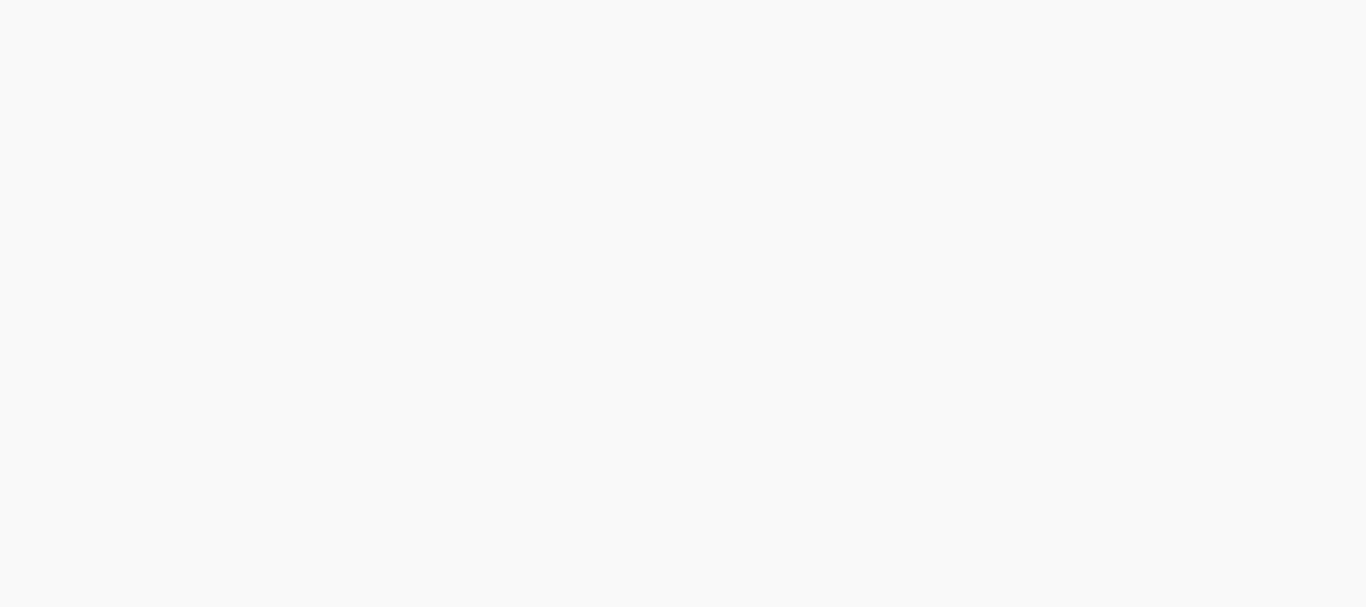 scroll, scrollTop: 0, scrollLeft: 0, axis: both 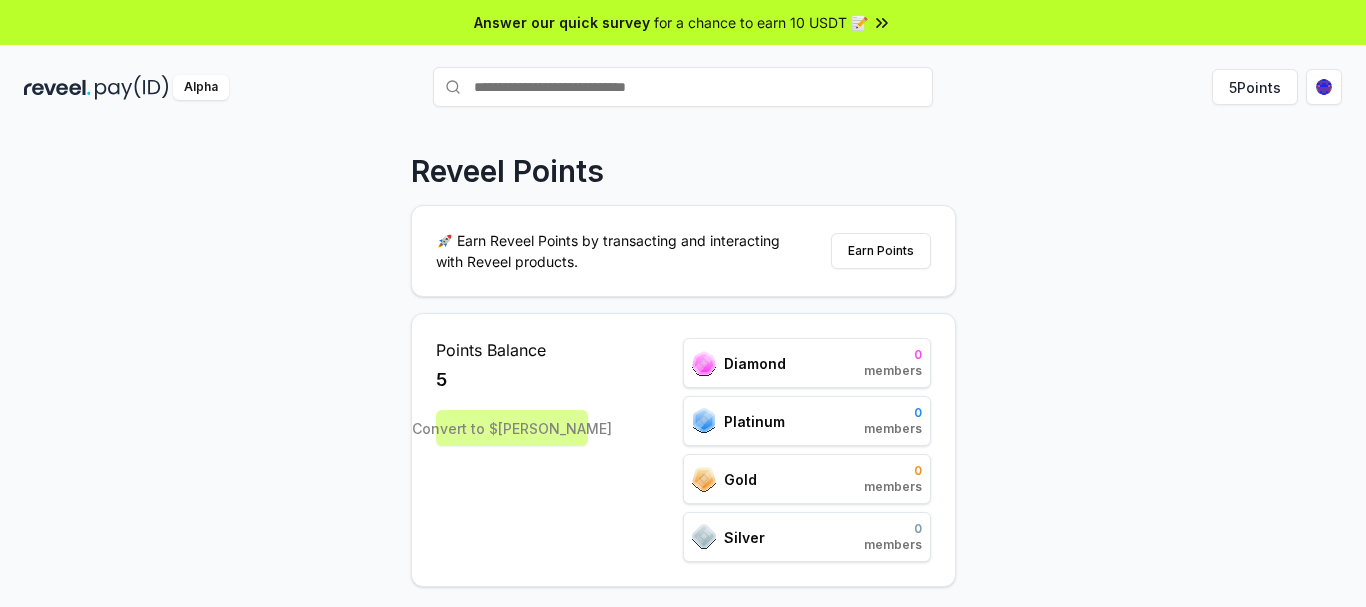 click on "Convert to $REVA" at bounding box center (512, 428) 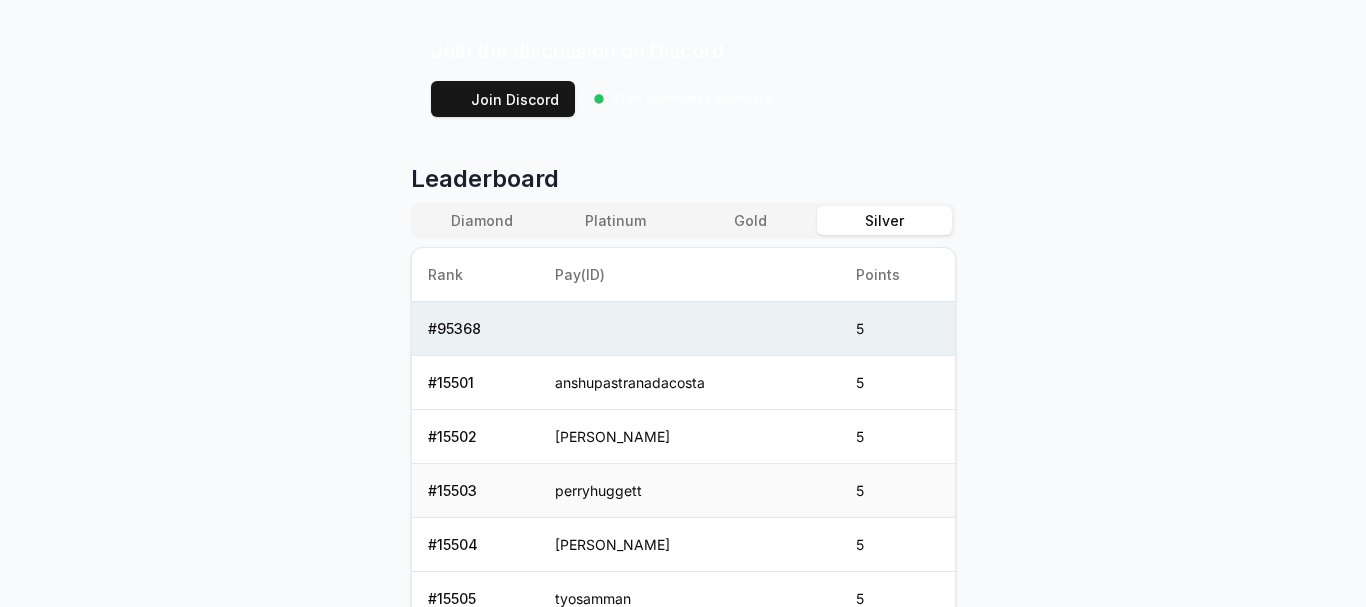 scroll, scrollTop: 700, scrollLeft: 0, axis: vertical 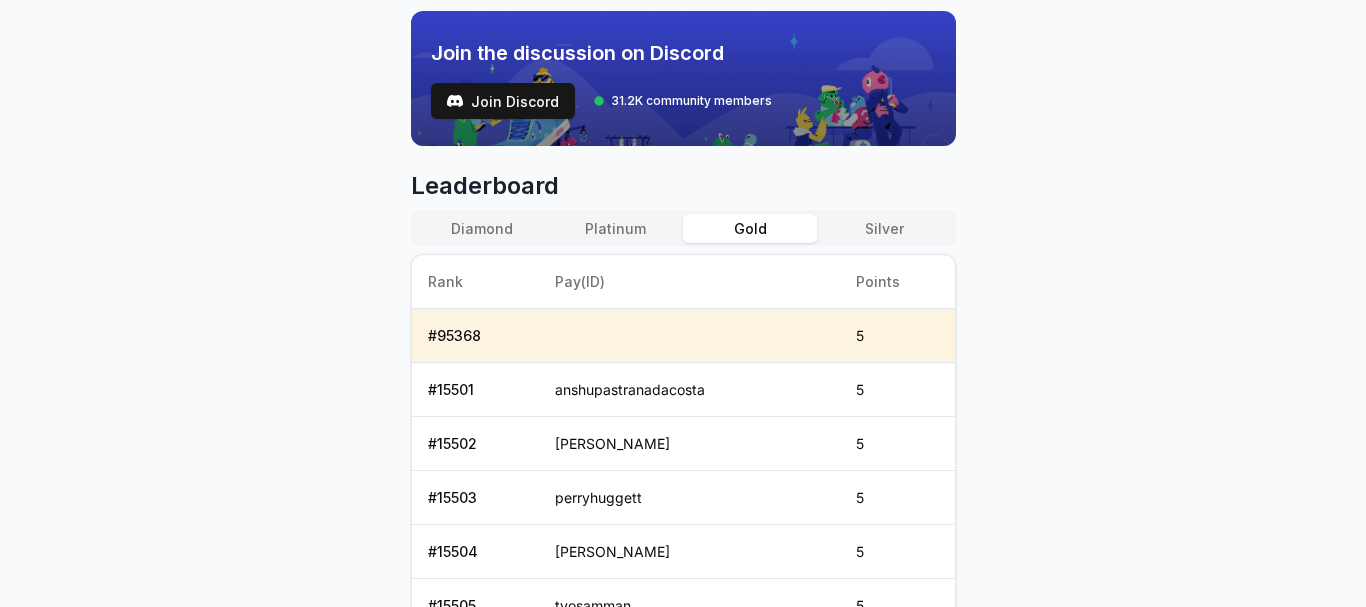 click on "Gold" at bounding box center [750, 228] 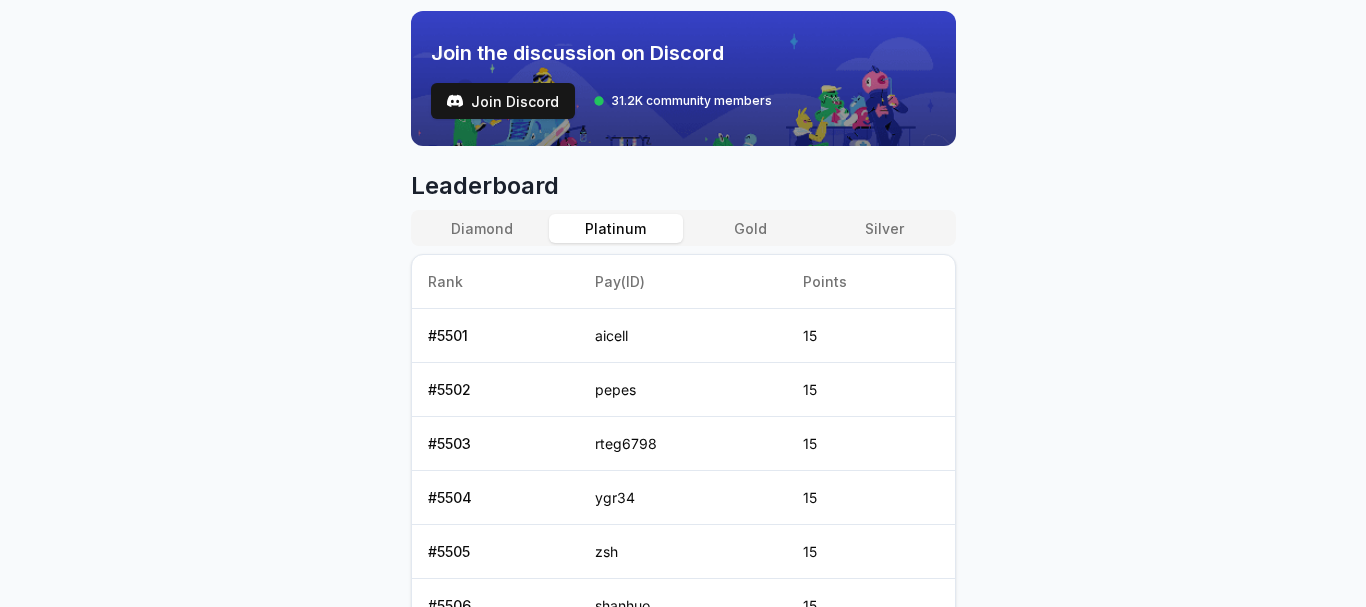 click on "Platinum" at bounding box center [616, 228] 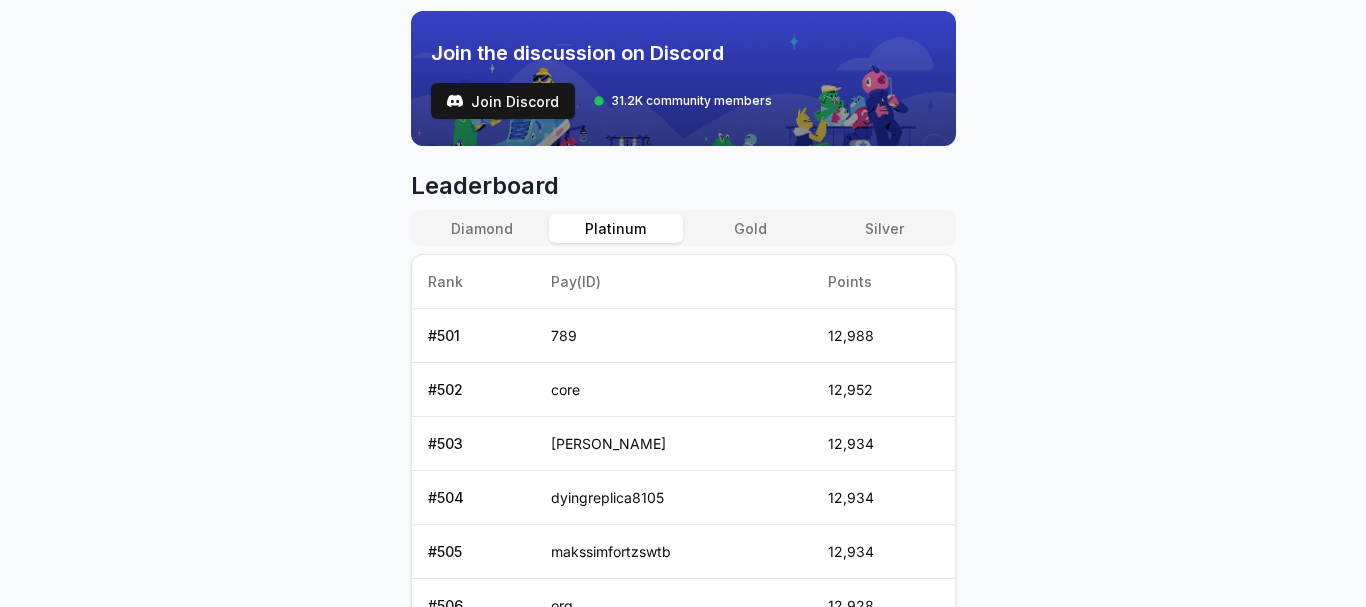 click on "Diamond" at bounding box center [482, 228] 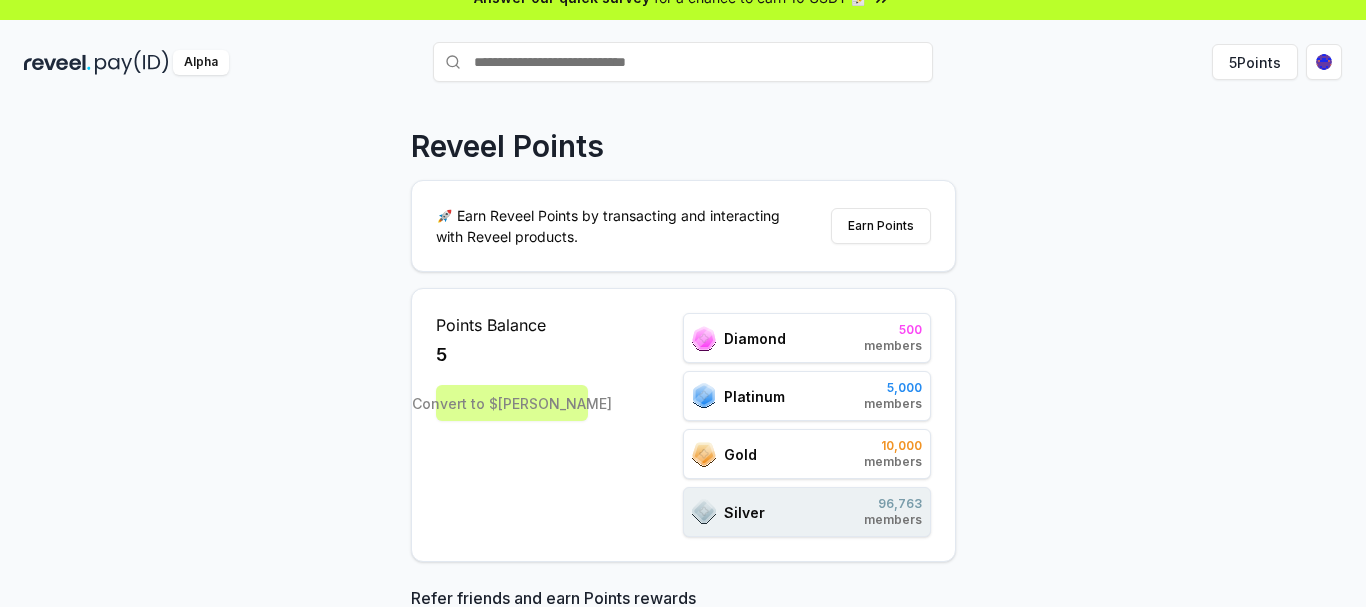 scroll, scrollTop: 0, scrollLeft: 0, axis: both 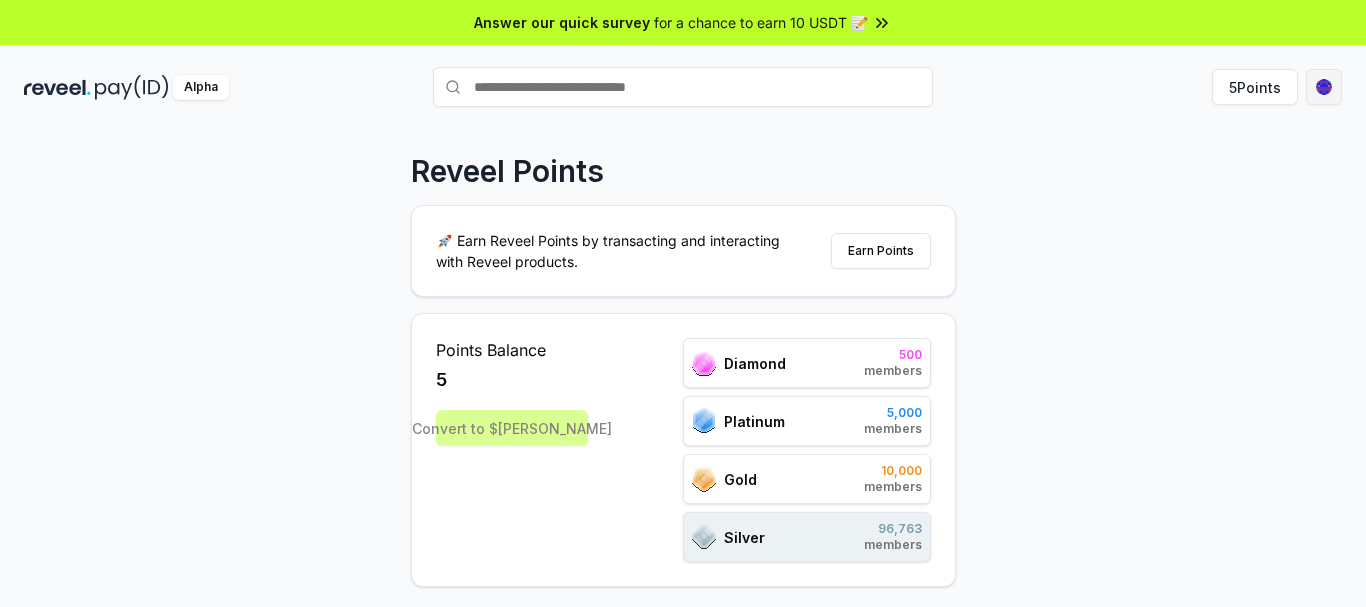 click on "Answer our quick survey for a chance to earn 10 USDT 📝 Alpha   5  Points Reveel Points  🚀 Earn Reveel Points by transacting and interacting with Reveel products. Earn Points Points Balance  5 Convert to $REVA Diamond 500 members Platinum 5,000 members Gold 10,000 members Silver 96,763 members Refer friends and earn Points rewards https://reveel.id/refer/judyperduez1 Invite friends Join the discussion on Discord Join Discord     31.2K community members Leaderboard Diamond Platinum Gold Silver Rank Pay(ID) Points # 1 JamesDeeBoffin 741,398 # 2 JamesAdimabua 603,512 # 3 Deeboffingmail 521,490 # 4 wallet 427,441 # 5 Codeblackchinchin 384,203 # 6 crypto1133 318,485 # 7 mohan111eee 311,640 # 8 indchi 310,785 # 9 timelyelbow5548 257,595 # 10 gingerterritory4 248,546 Previous 1 2 3 4 5 More pages 50 Next" at bounding box center (683, 303) 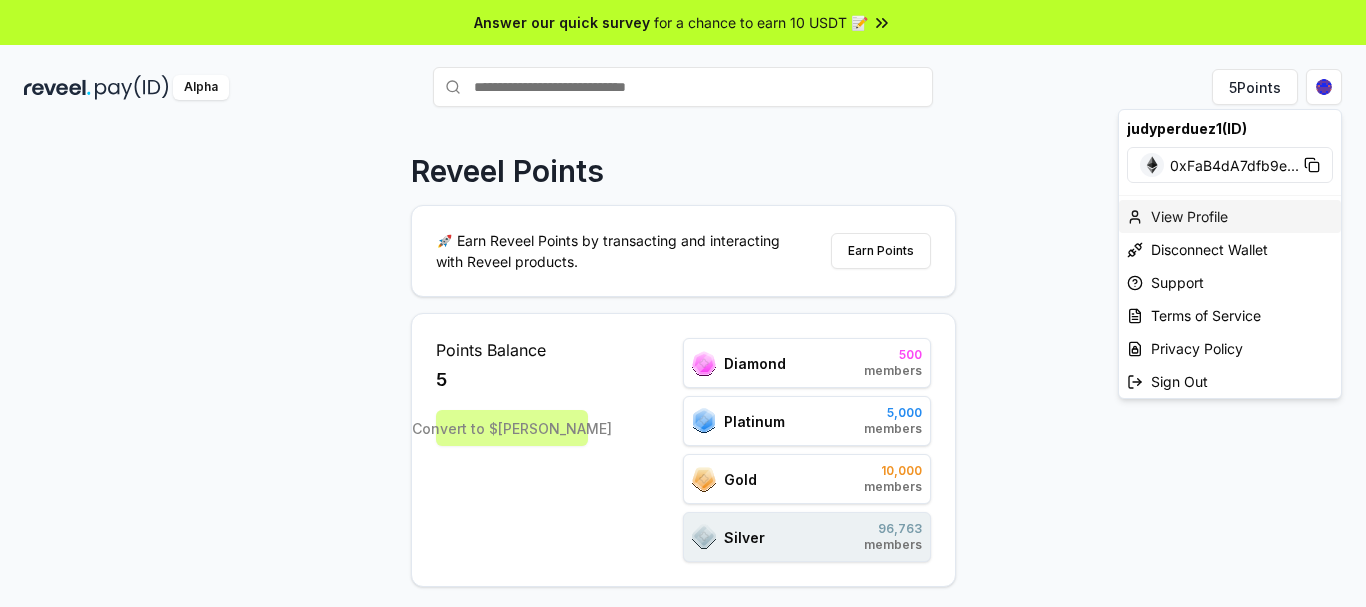 click on "View Profile" at bounding box center [1230, 216] 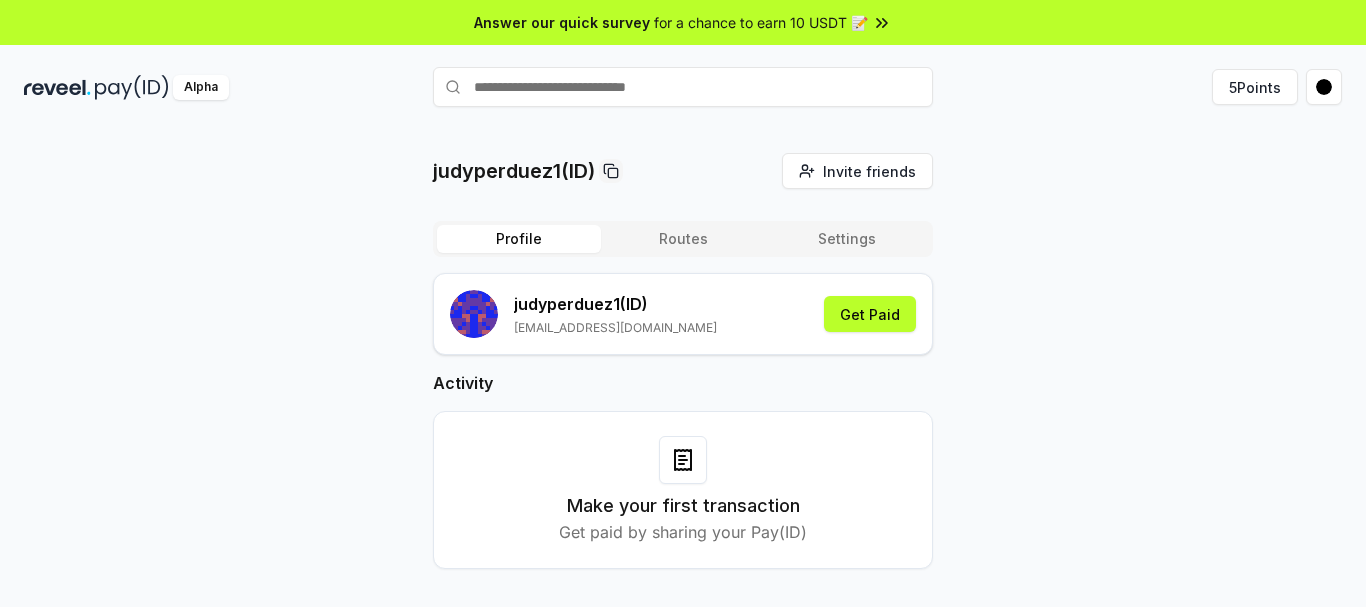 scroll, scrollTop: 0, scrollLeft: 0, axis: both 